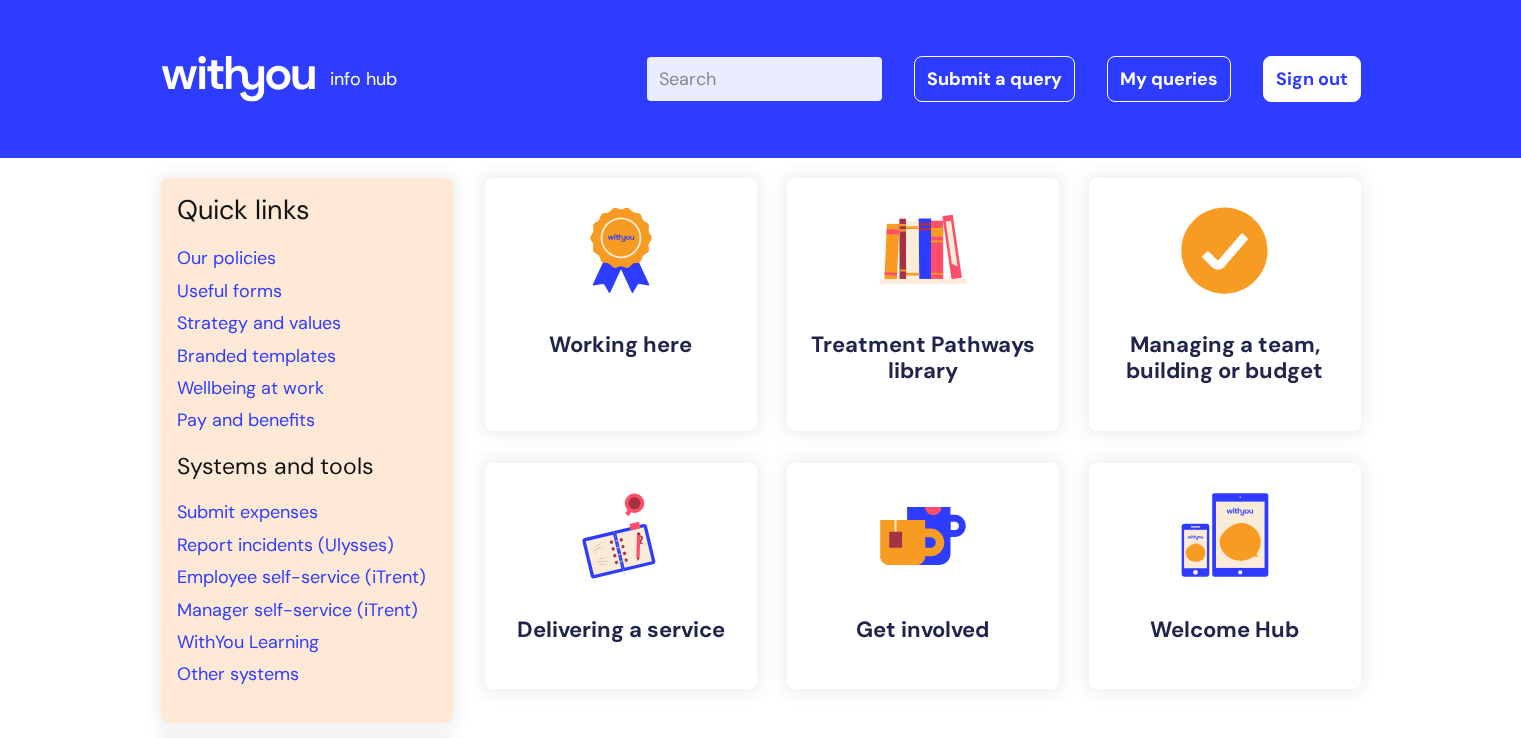 scroll, scrollTop: 0, scrollLeft: 0, axis: both 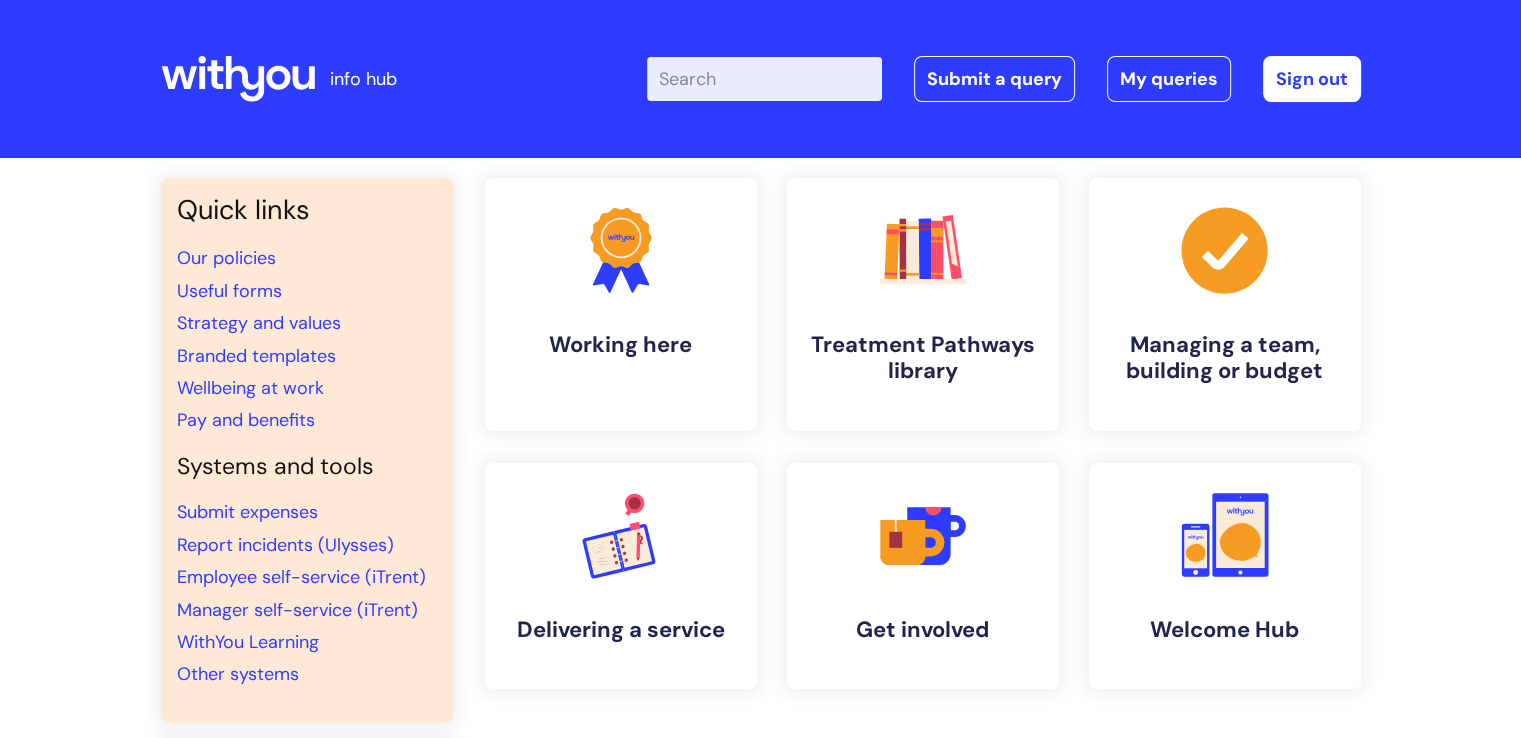 click on "Enter your search term here..." at bounding box center [764, 79] 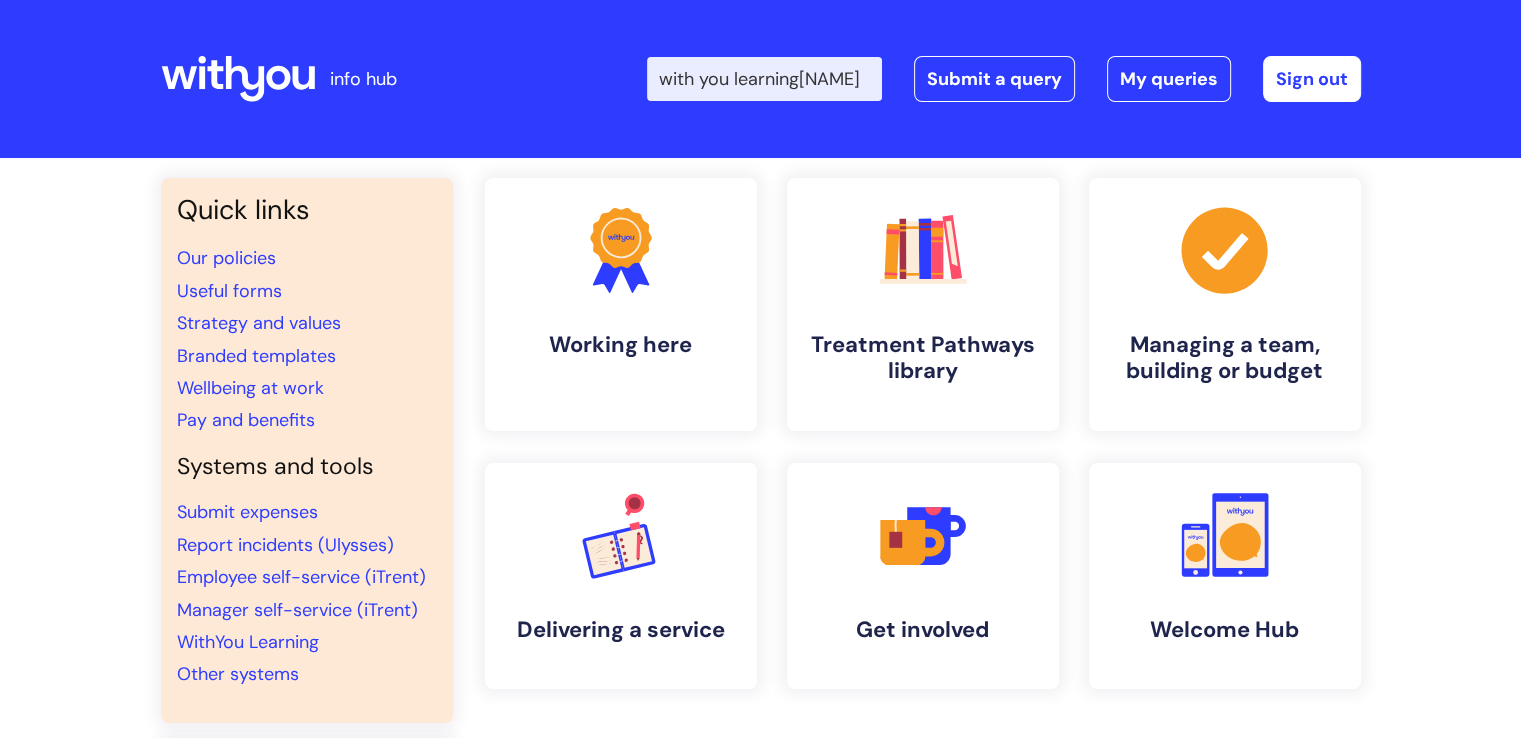 type on "with you learning" 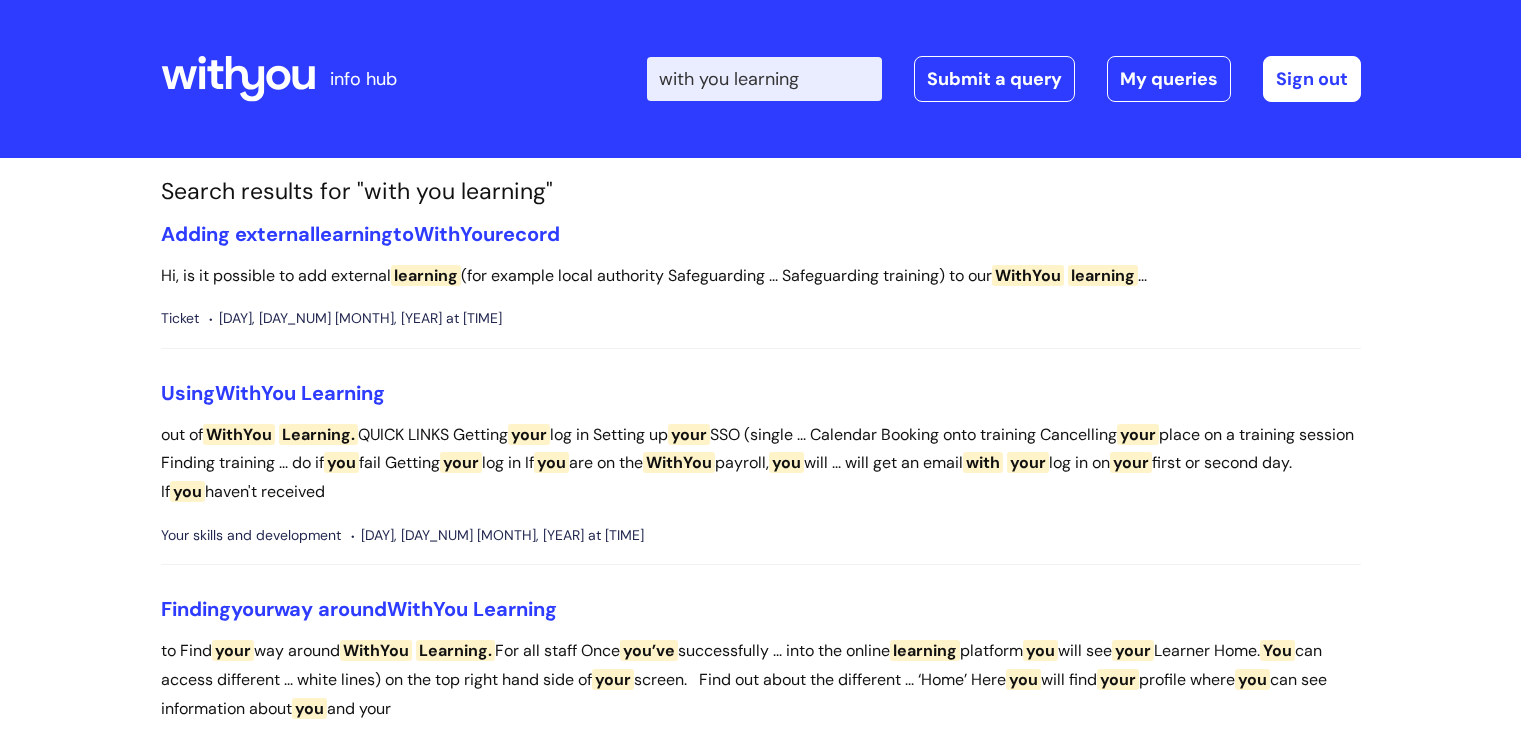scroll, scrollTop: 0, scrollLeft: 0, axis: both 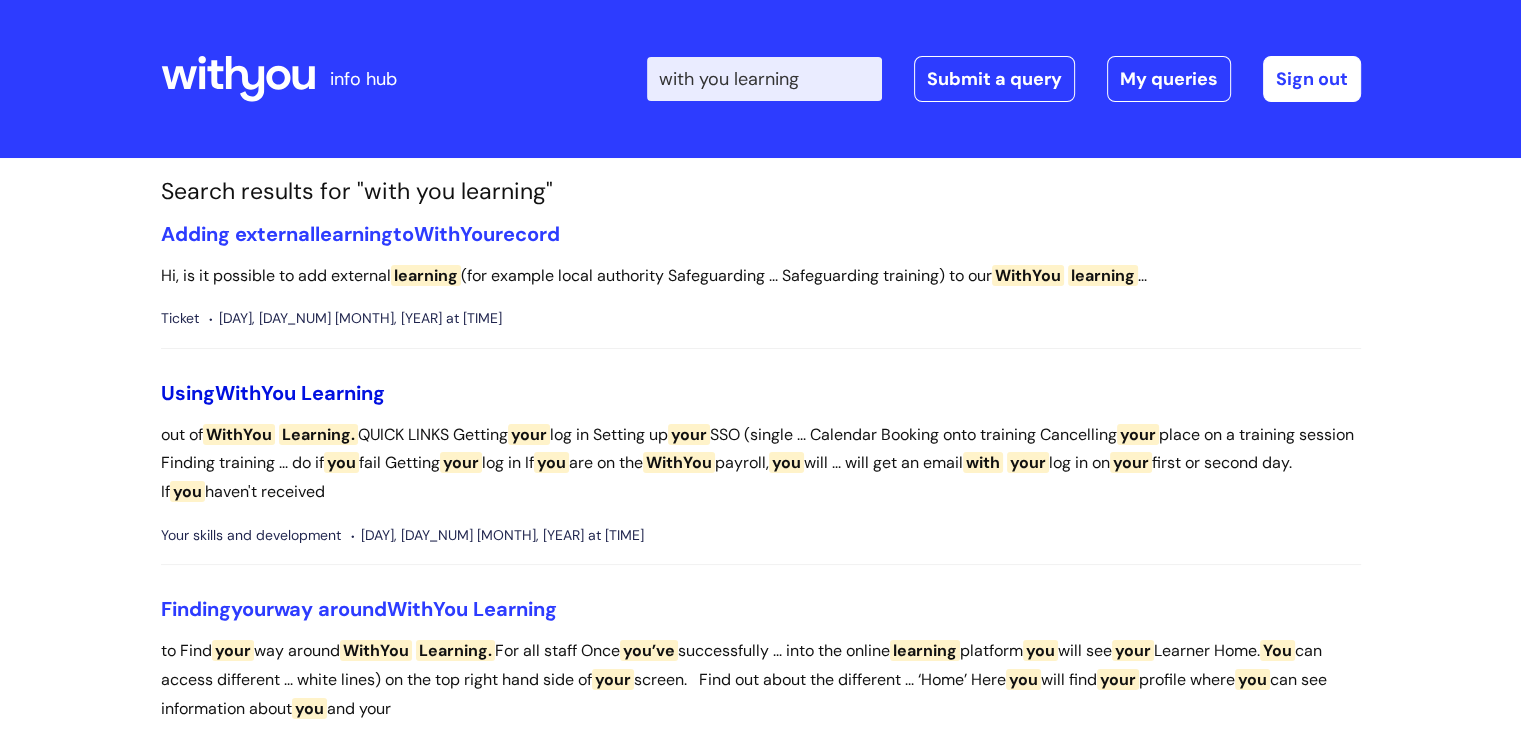 click on "Learning" at bounding box center (343, 393) 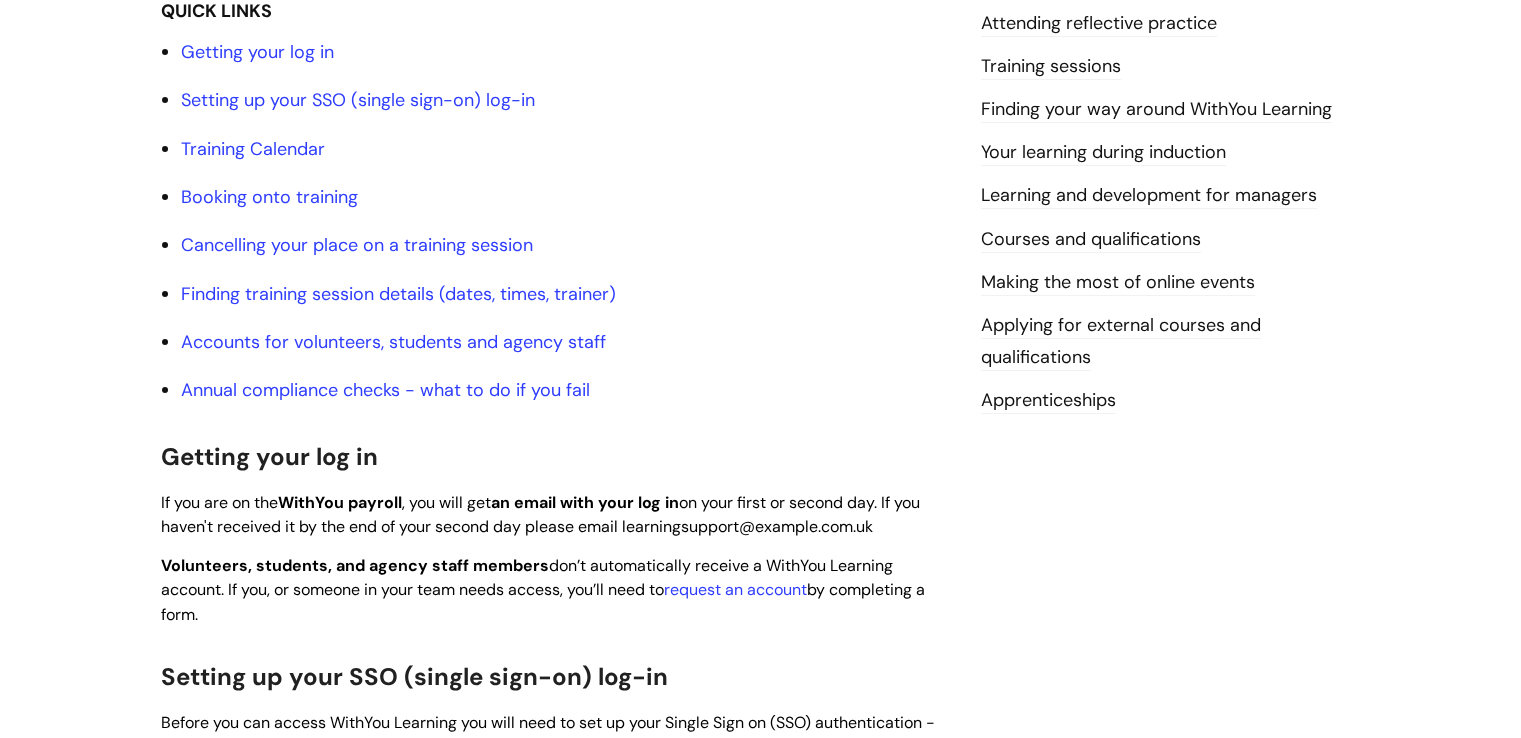 scroll, scrollTop: 500, scrollLeft: 0, axis: vertical 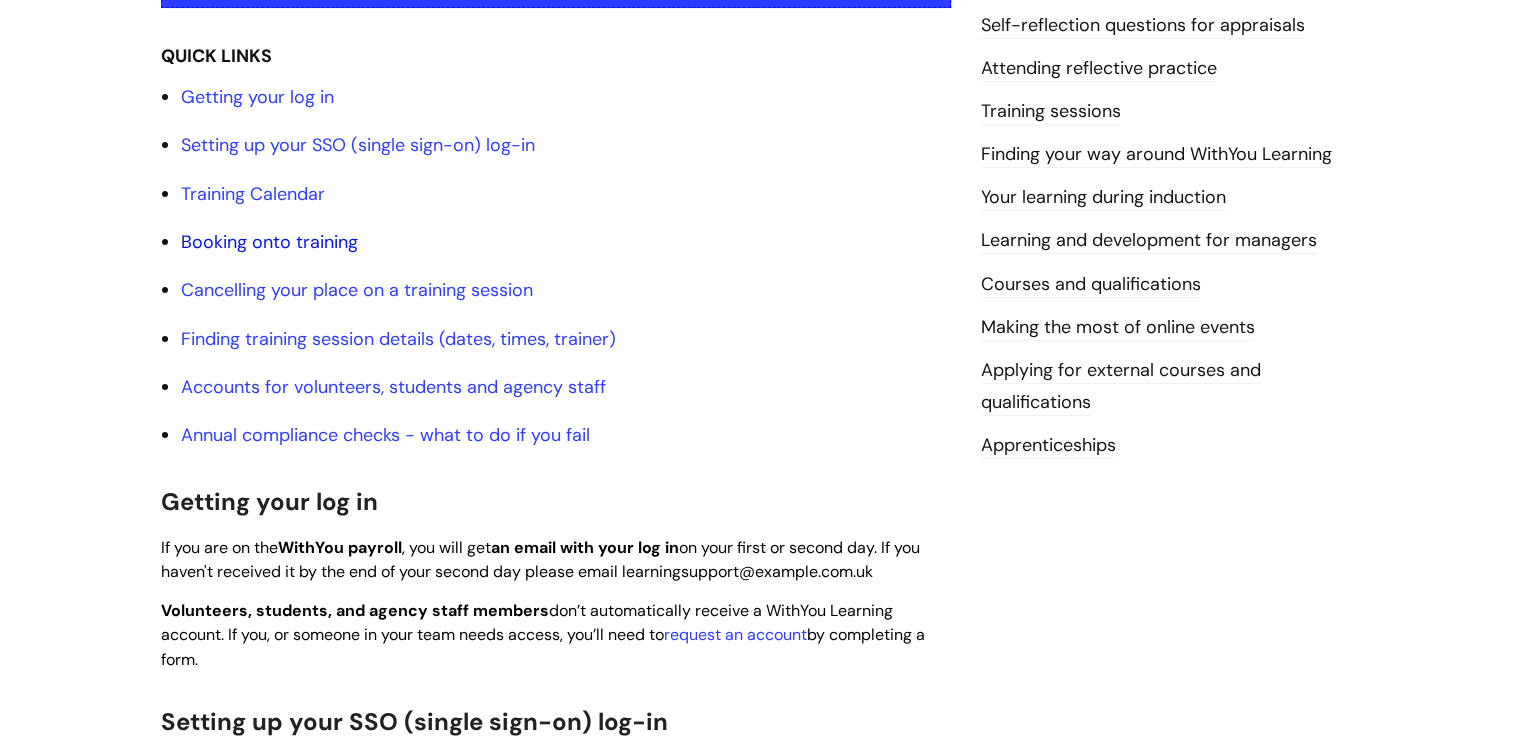 click on "Booking onto training" at bounding box center (269, 242) 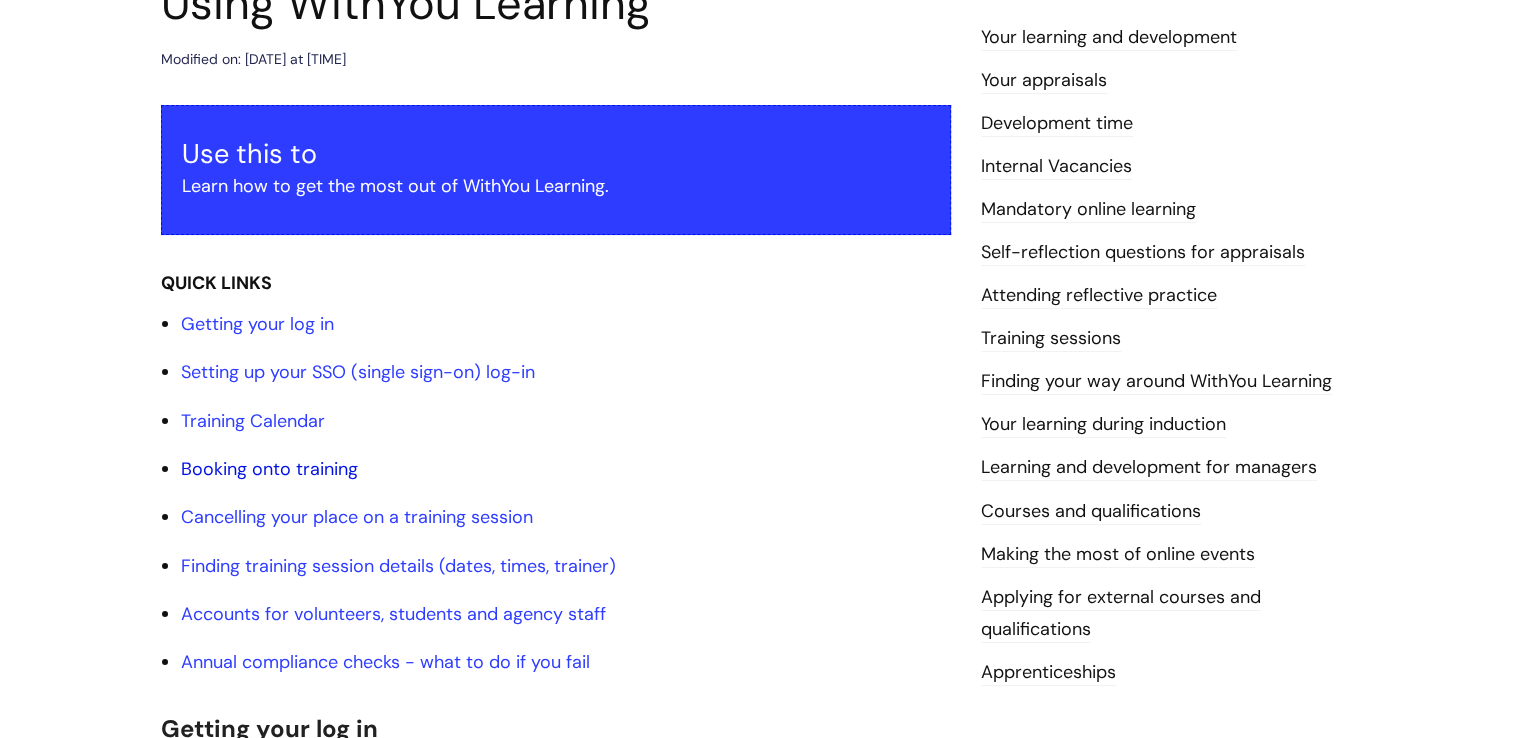 scroll, scrollTop: 183, scrollLeft: 0, axis: vertical 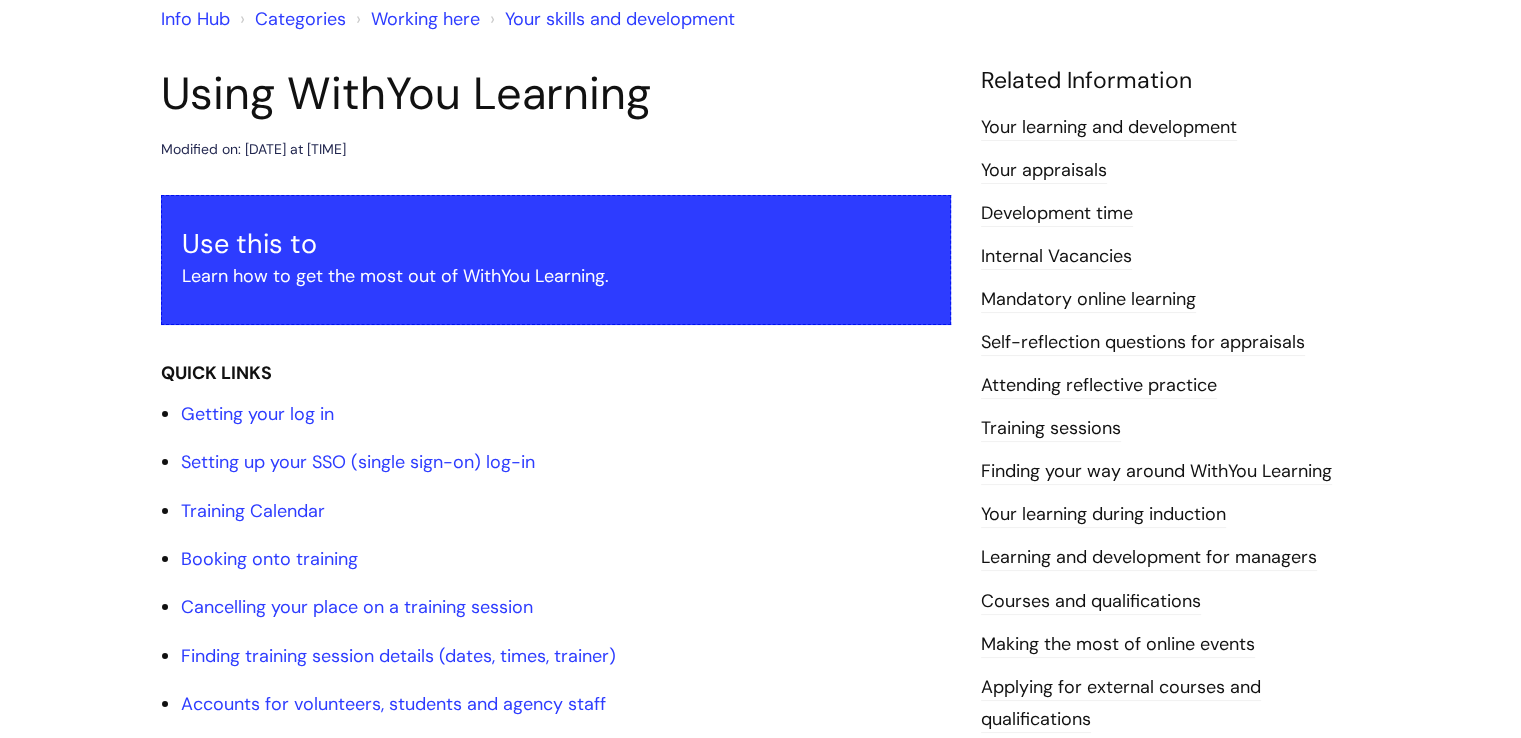 click on "Finding your way around WithYou Learning" at bounding box center (1156, 472) 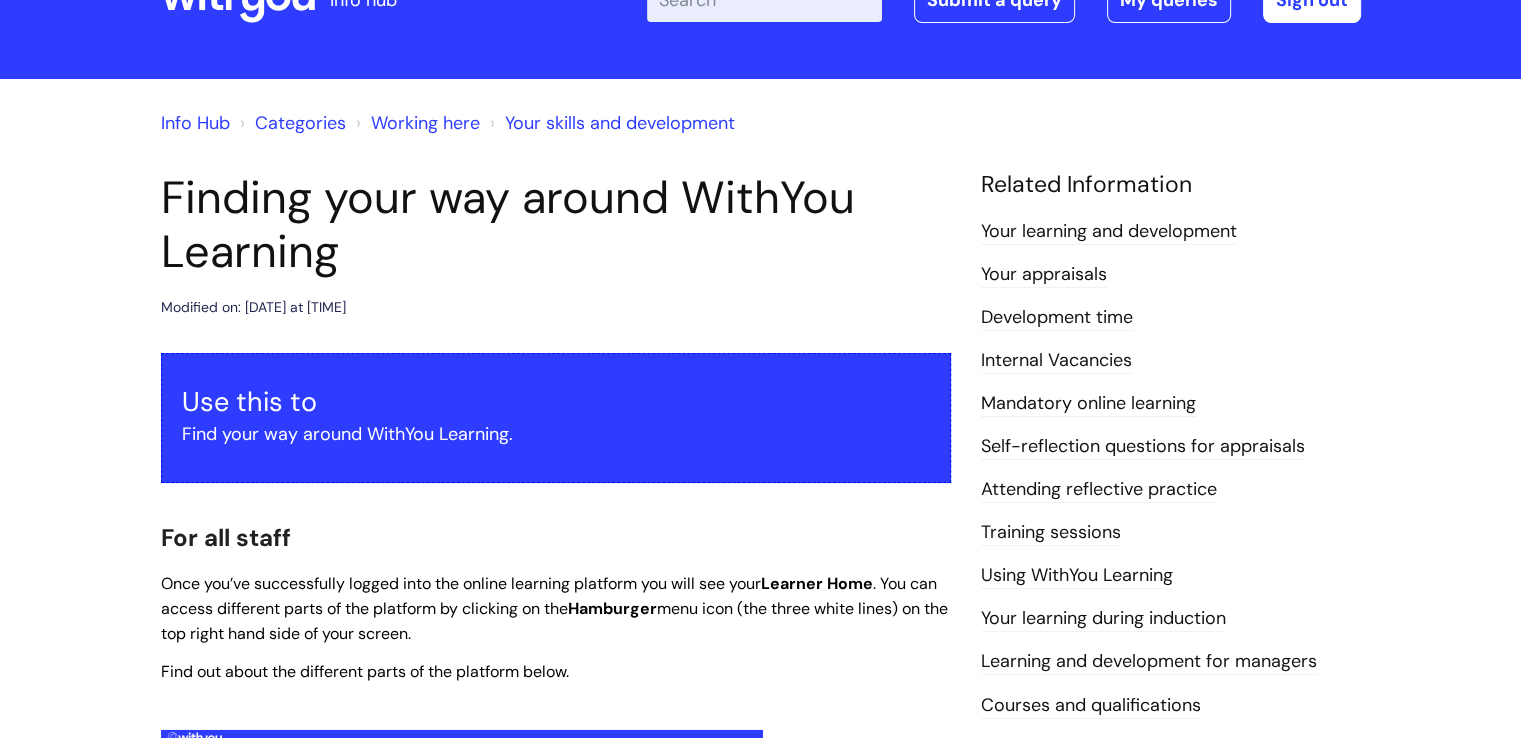 scroll, scrollTop: 200, scrollLeft: 0, axis: vertical 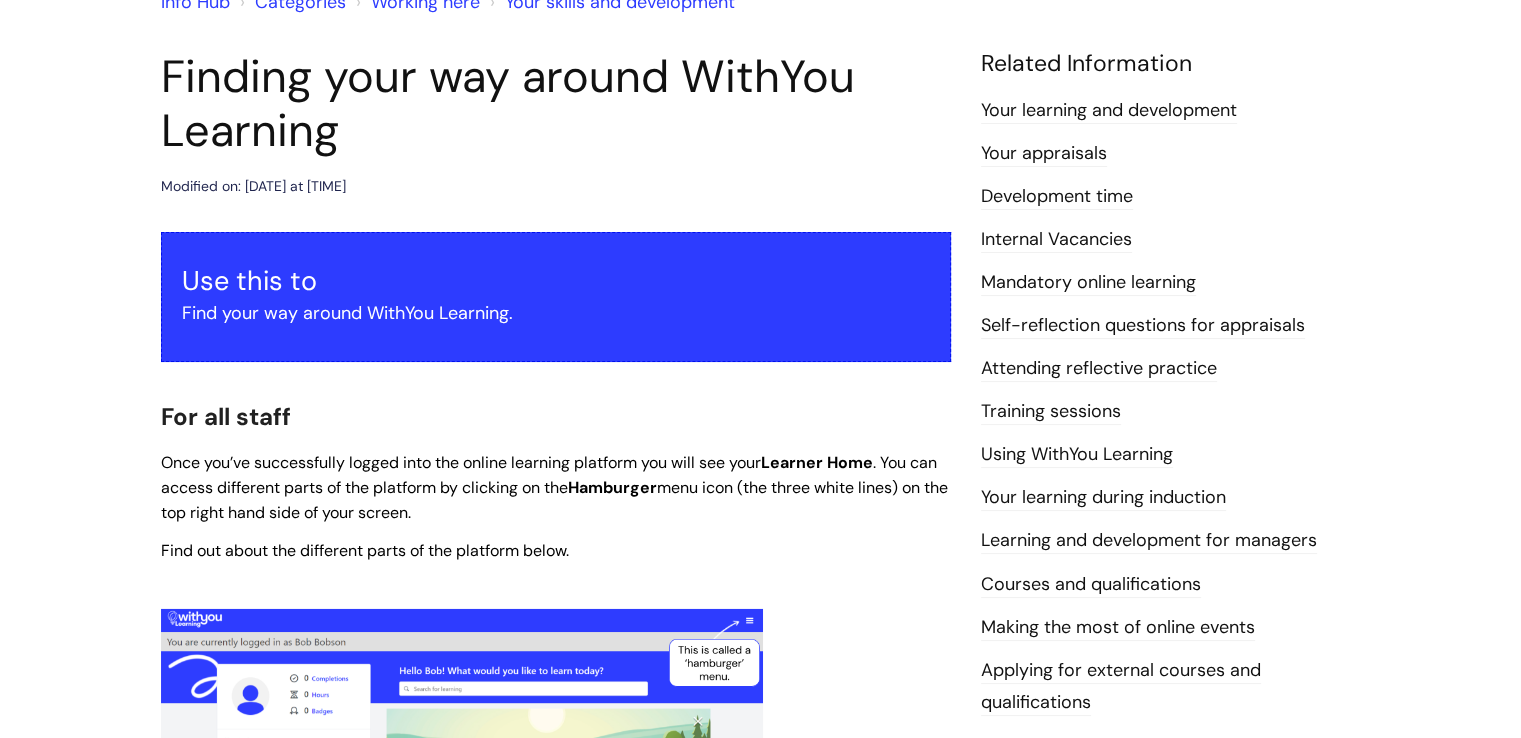 click on "Learner Home" at bounding box center [817, 462] 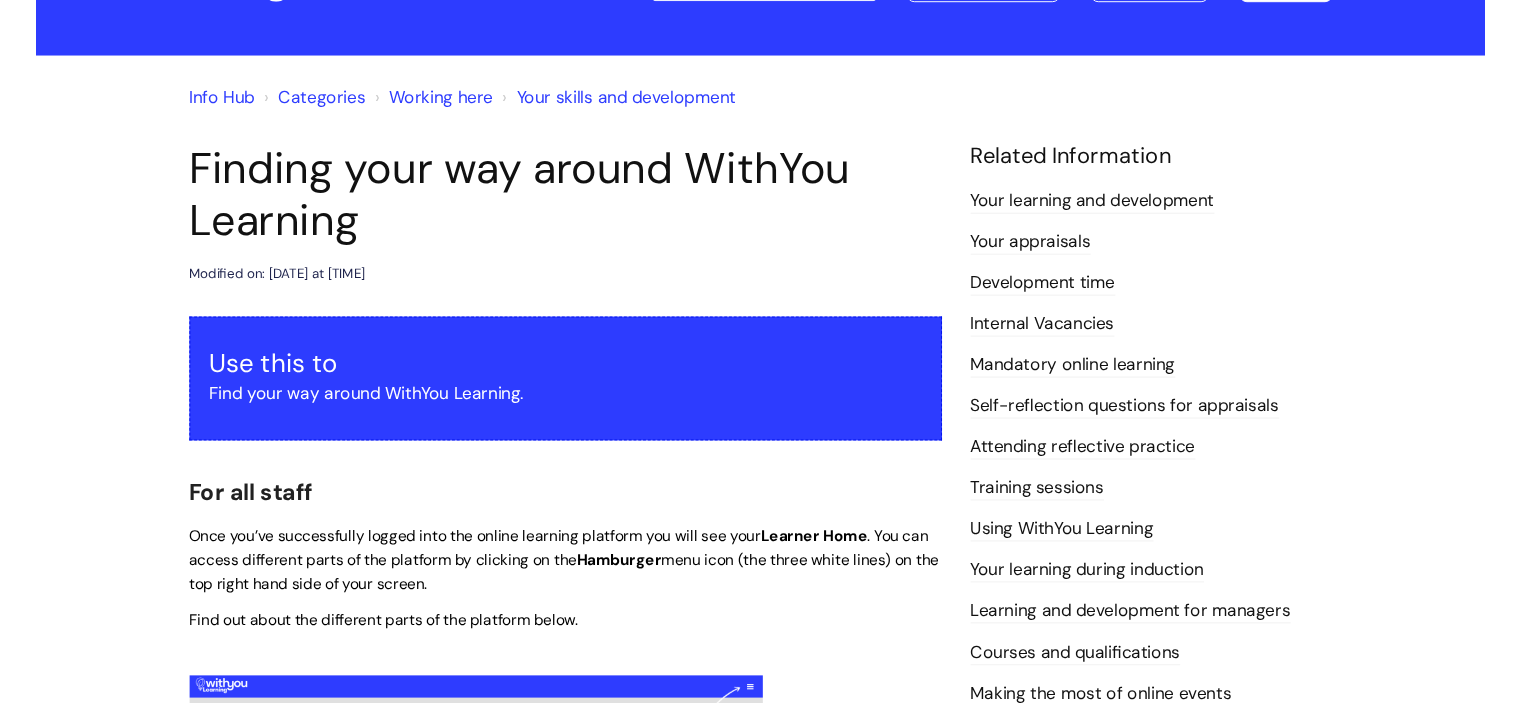scroll, scrollTop: 0, scrollLeft: 0, axis: both 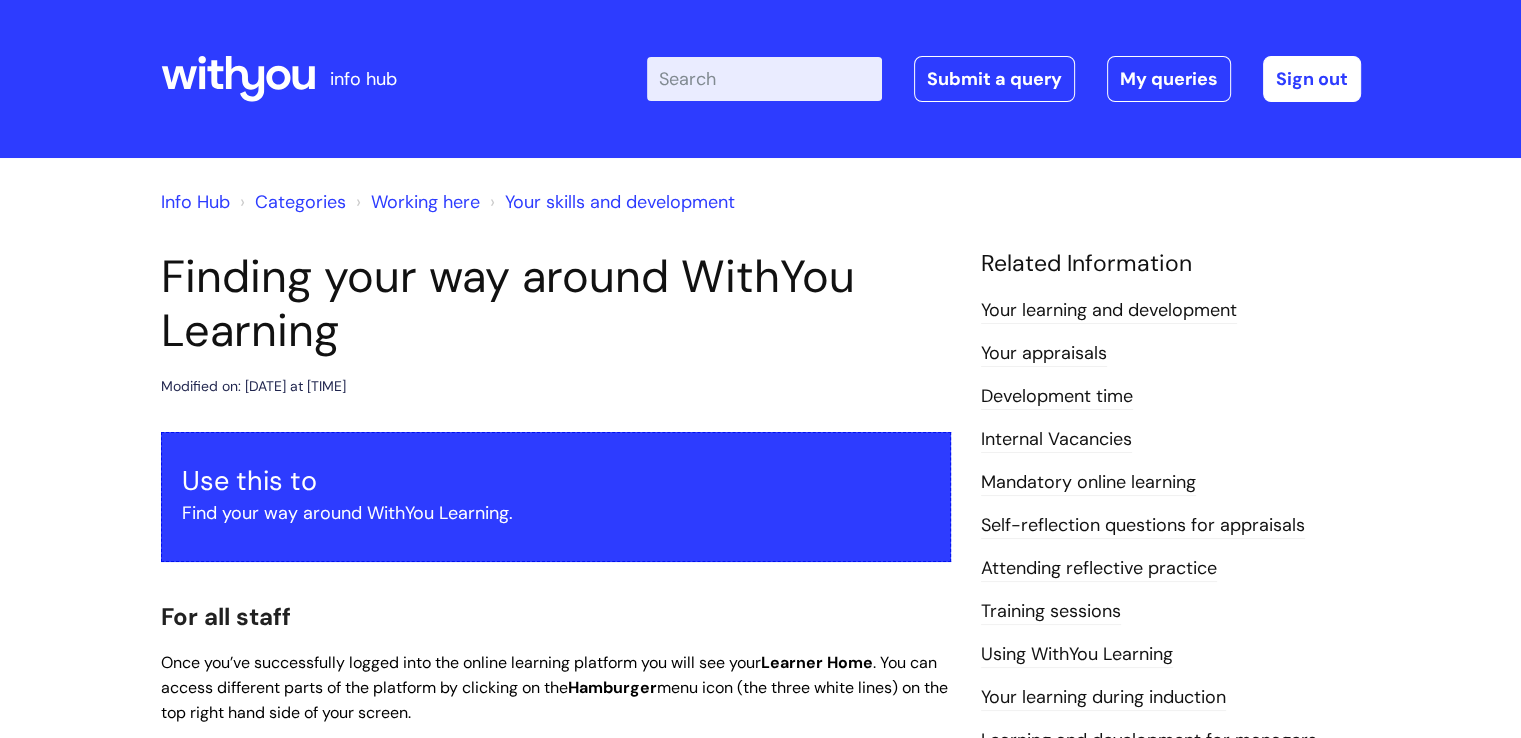 click on "Enter your search term here..." at bounding box center (764, 79) 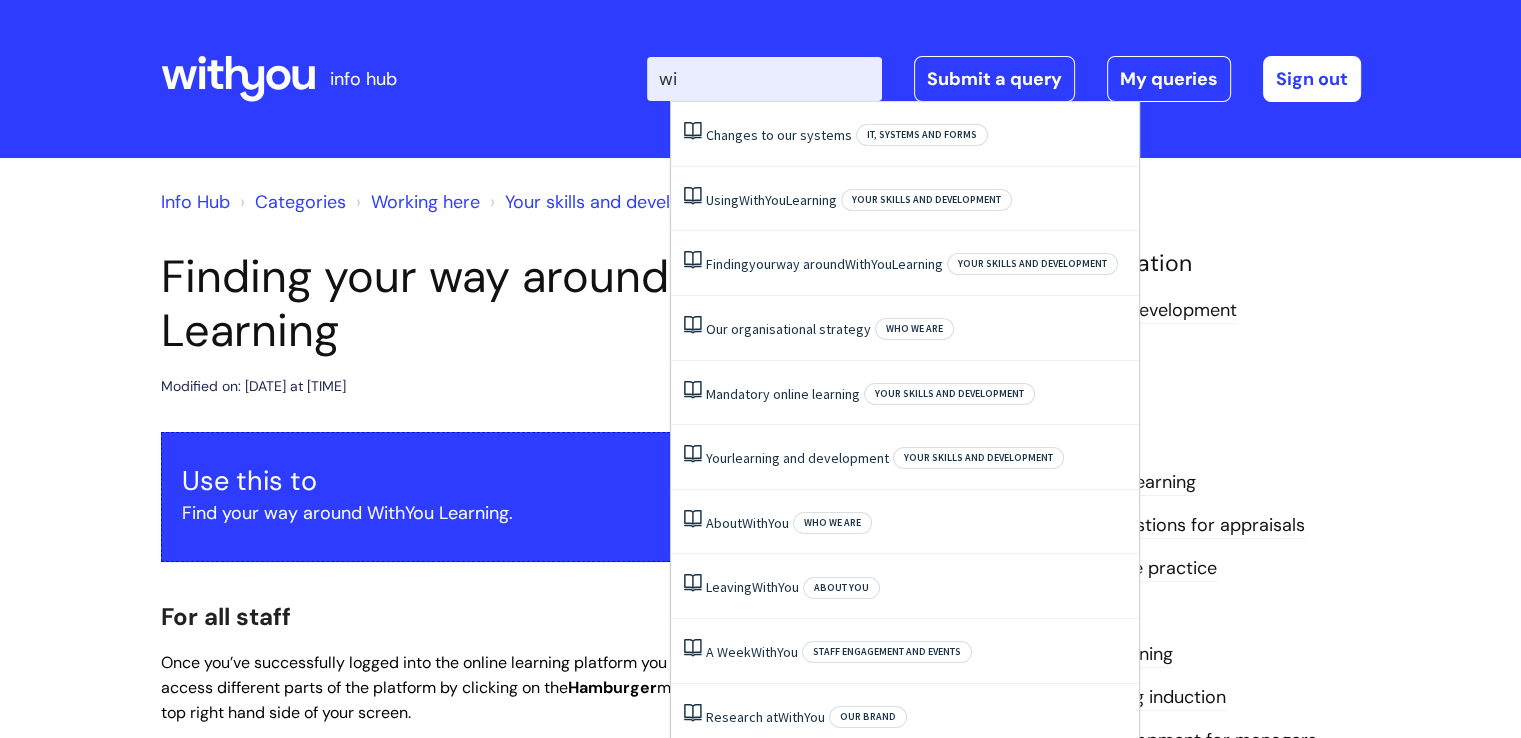 type on "w" 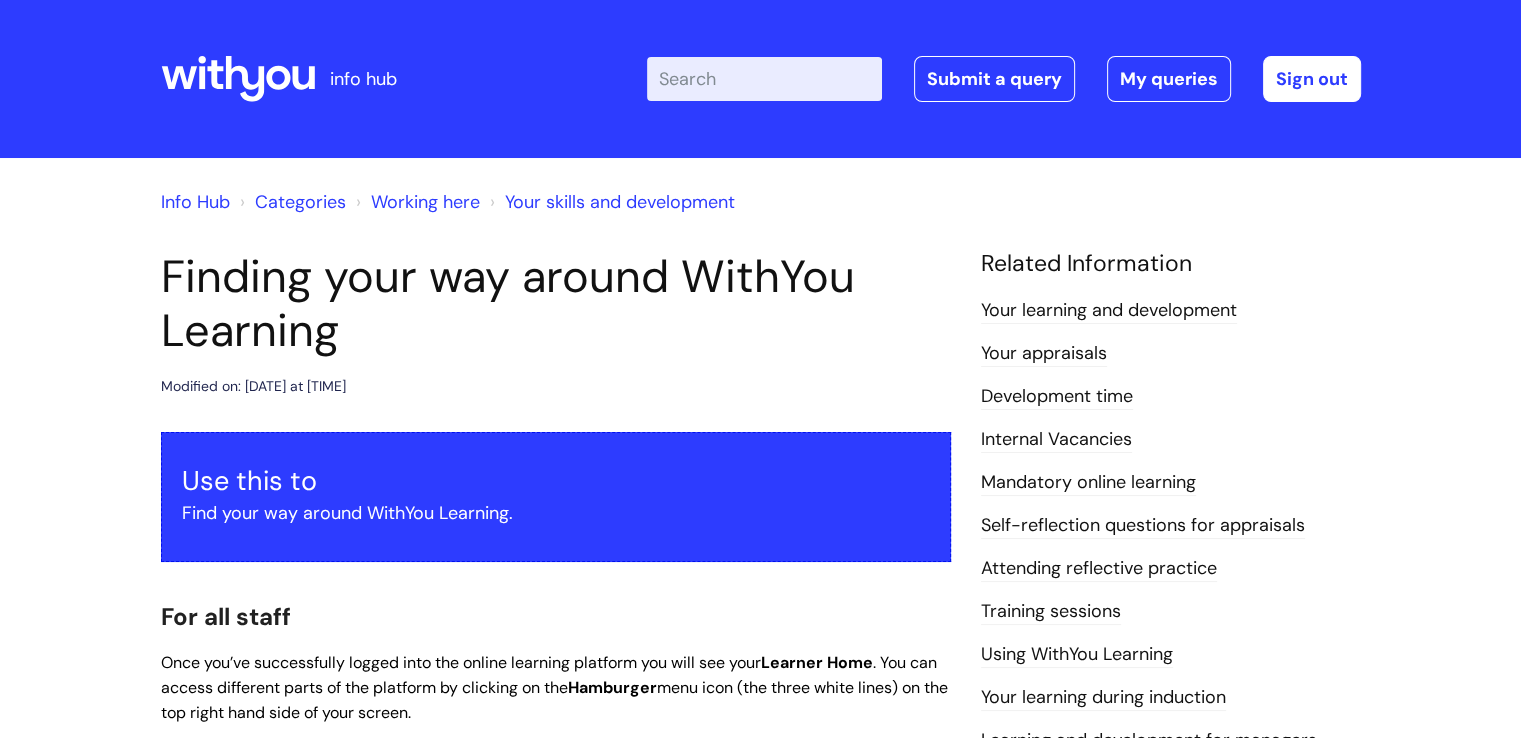 click on "Enter your search term here..." at bounding box center (764, 79) 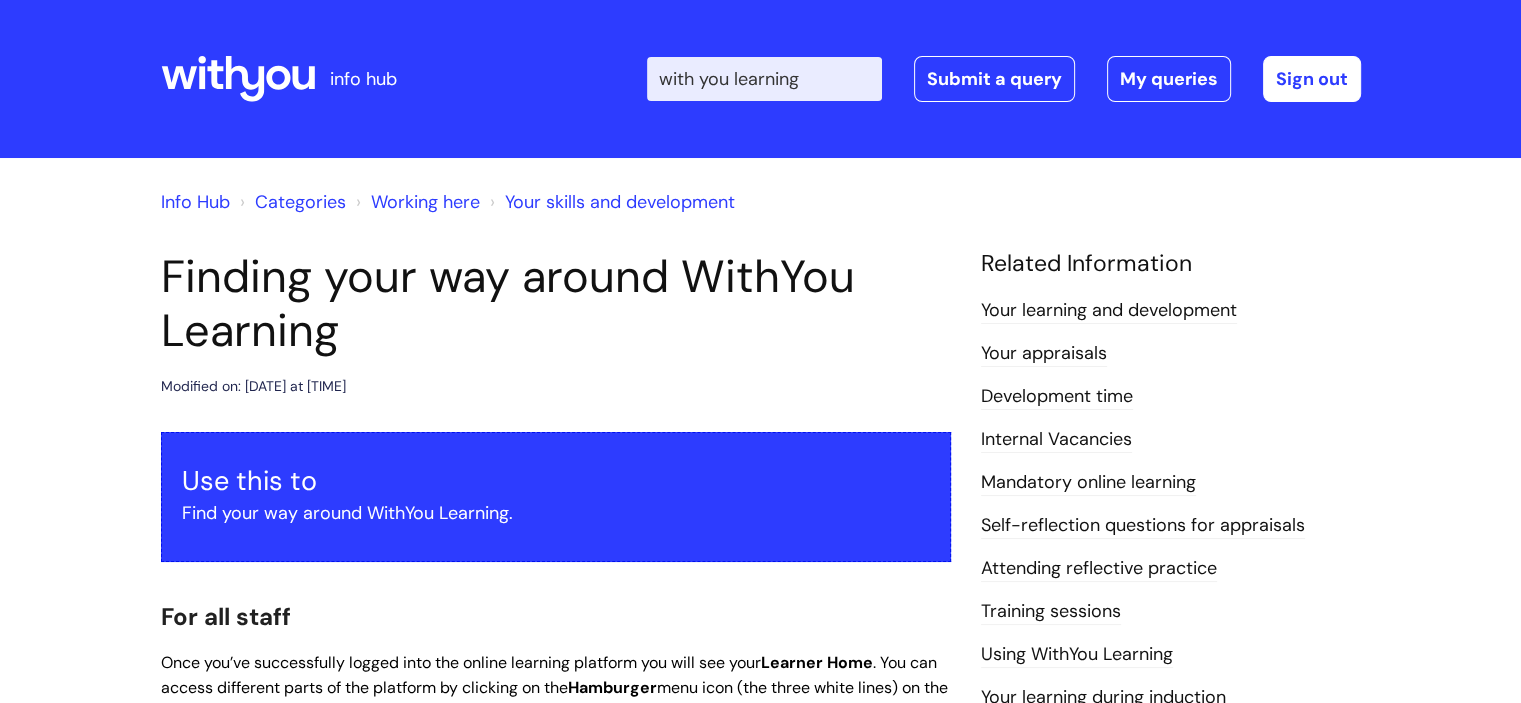 type on "with you learning" 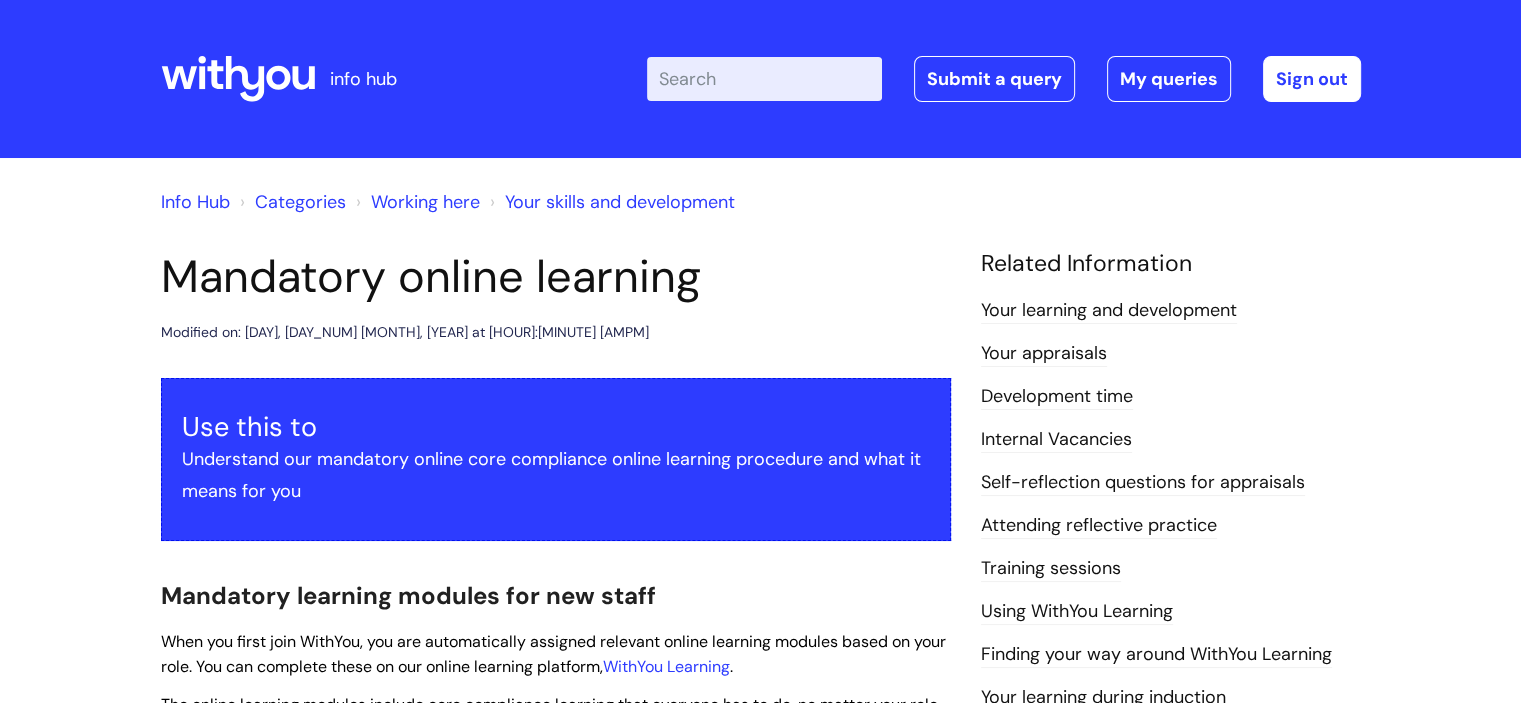 scroll, scrollTop: 300, scrollLeft: 0, axis: vertical 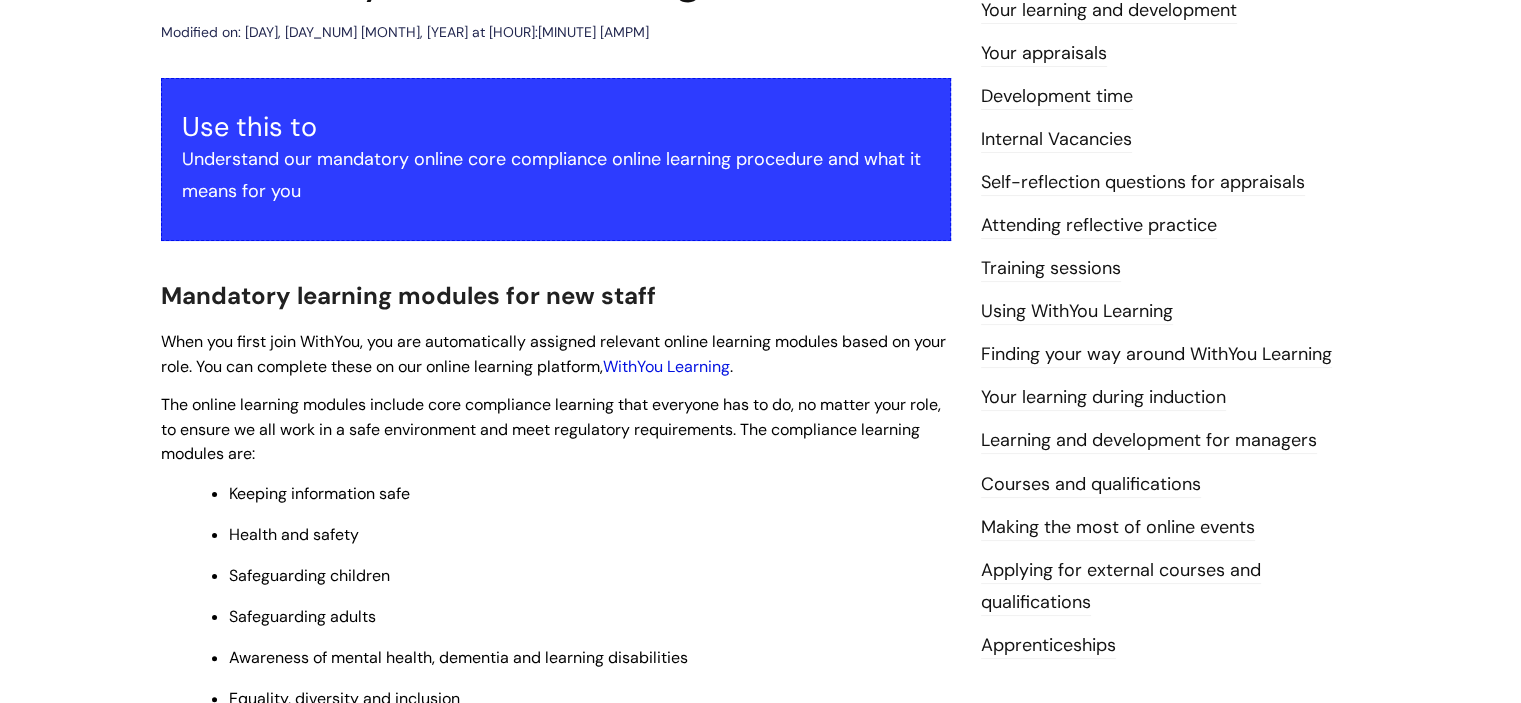 click on "WithYou Learning" at bounding box center (666, 366) 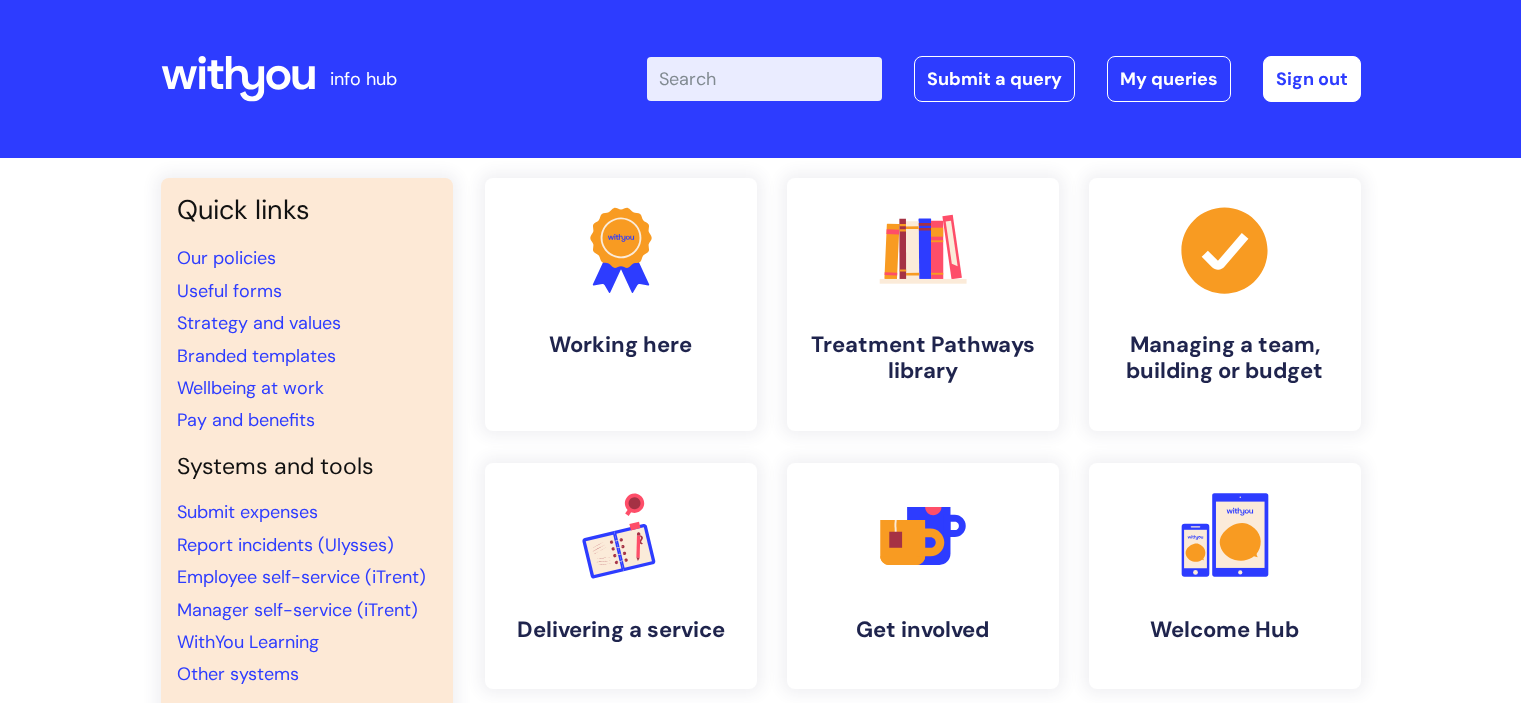 scroll, scrollTop: 0, scrollLeft: 0, axis: both 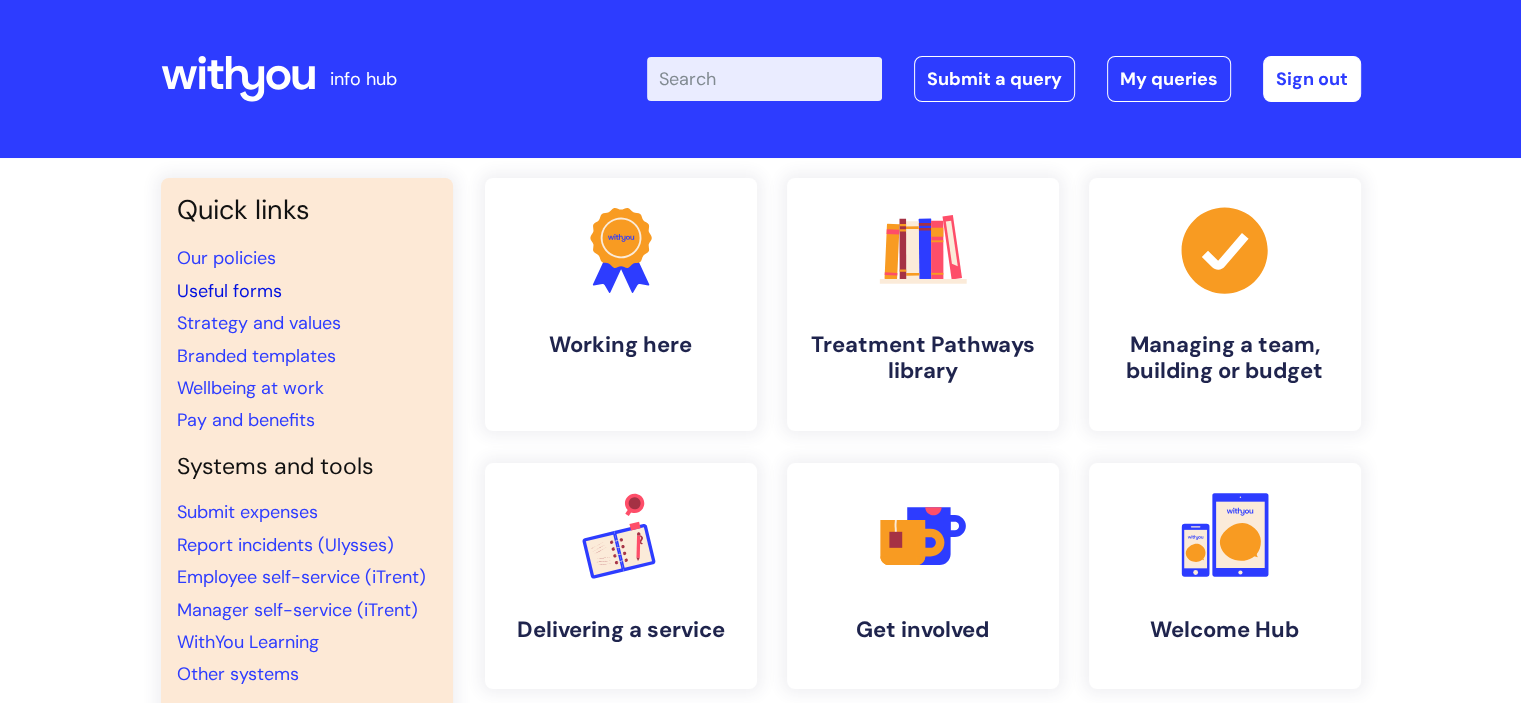 click on "Useful forms" at bounding box center [229, 291] 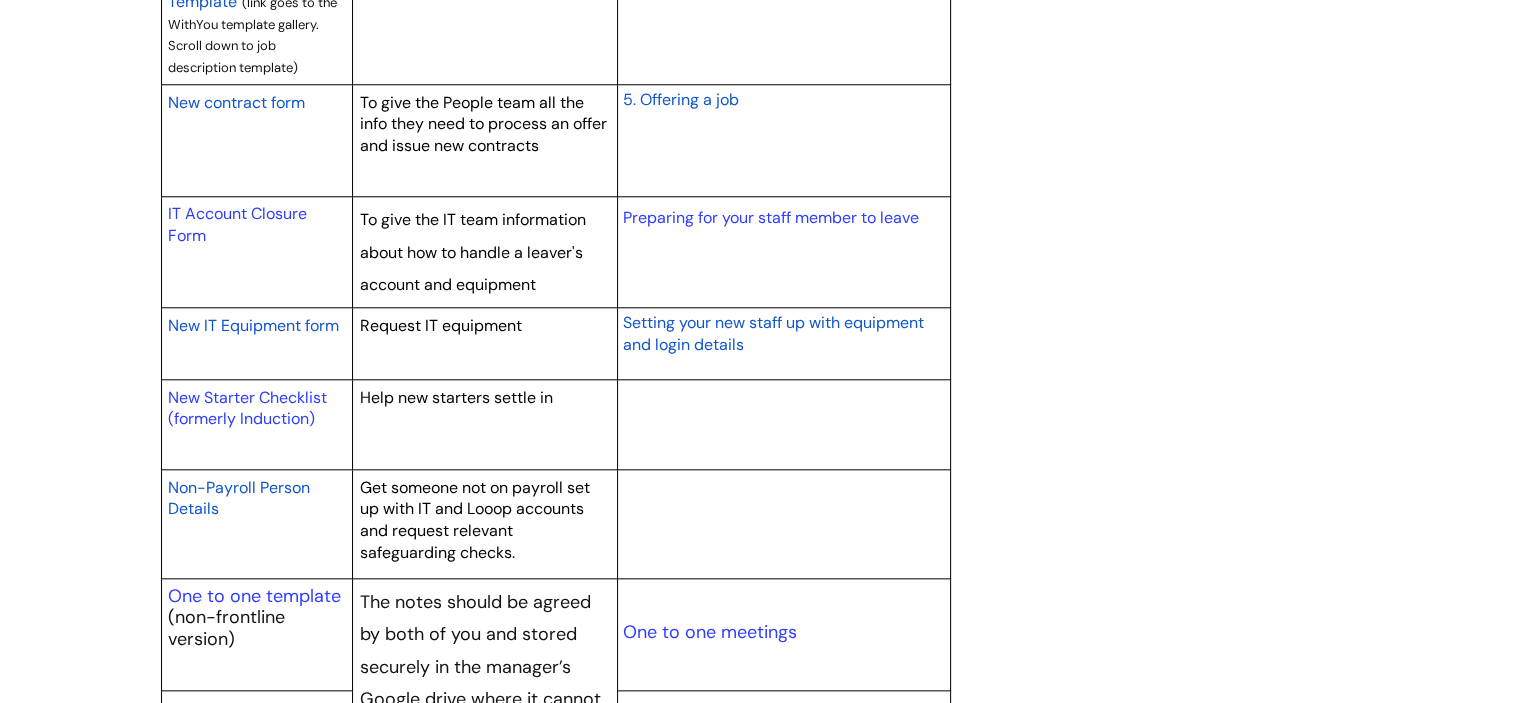 scroll, scrollTop: 2200, scrollLeft: 0, axis: vertical 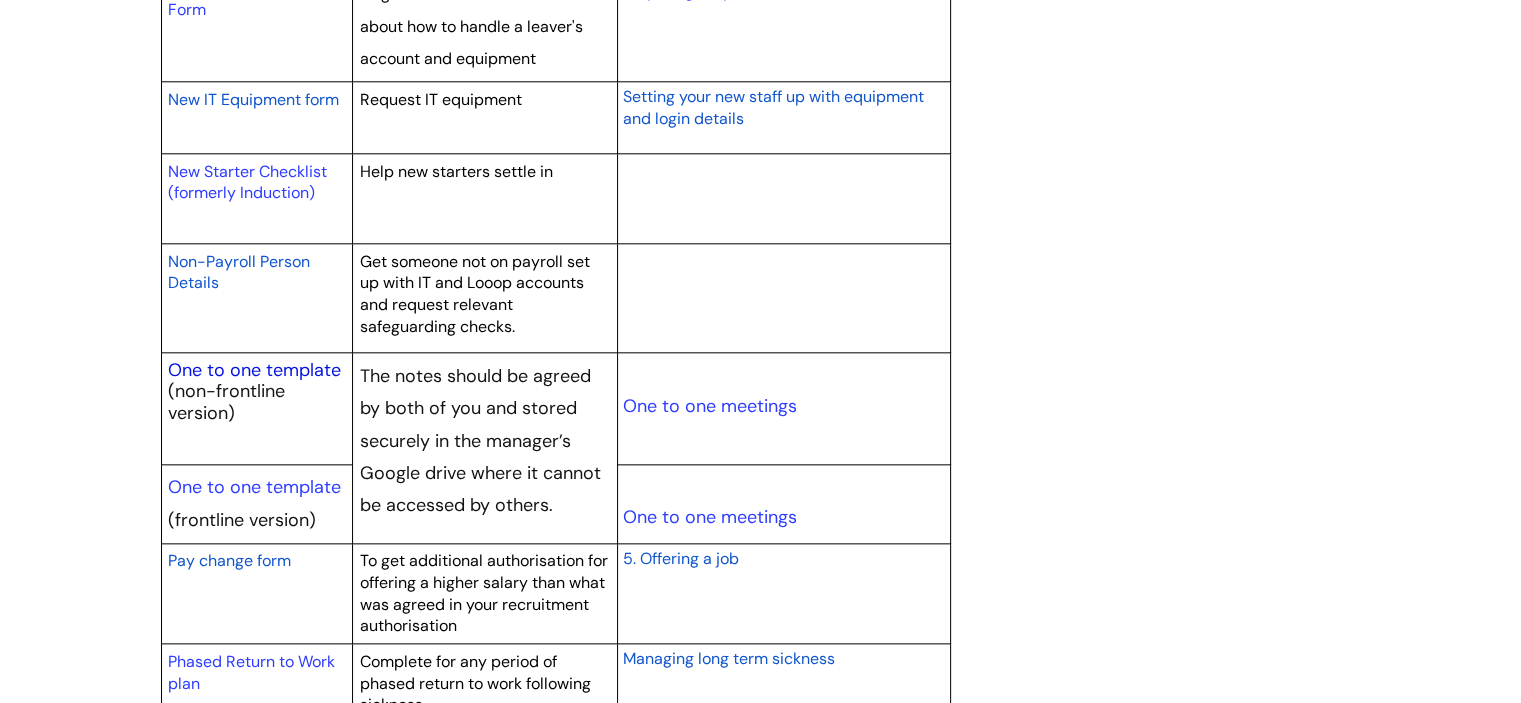 click on "One to one template" at bounding box center (254, 370) 